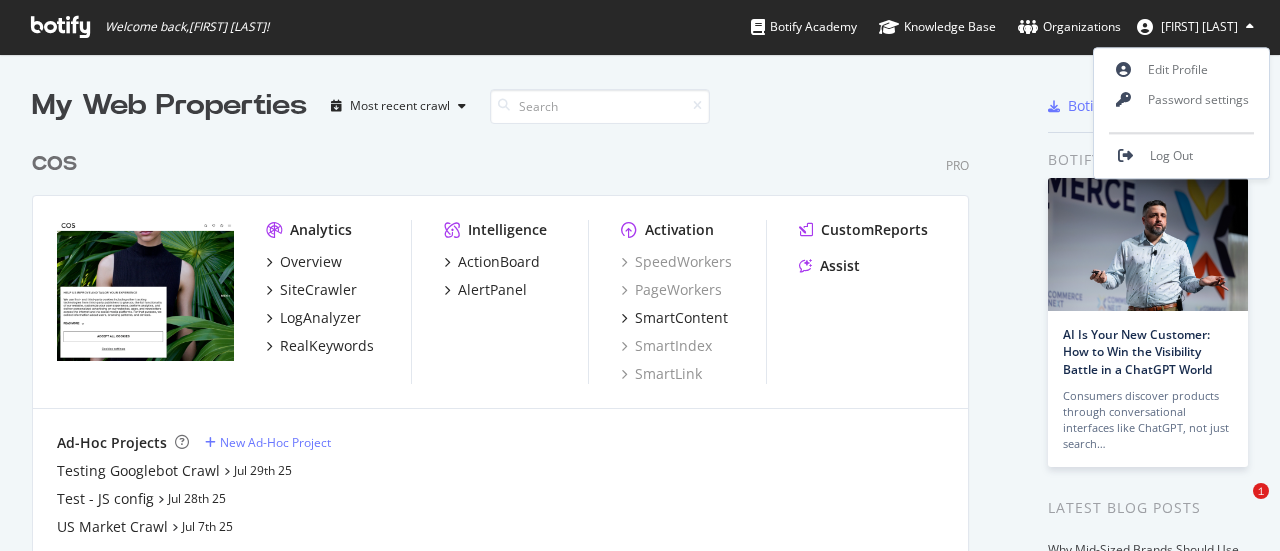 scroll, scrollTop: 0, scrollLeft: 0, axis: both 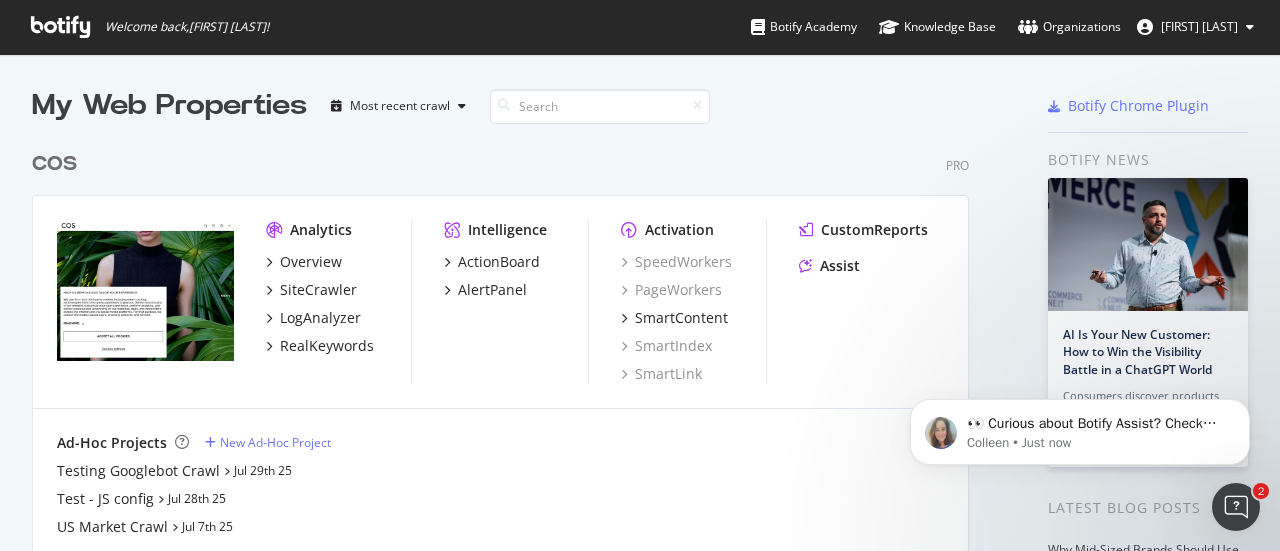 click on "My Web Properties Most recent crawl COS Pro Analytics Overview SiteCrawler LogAnalyzer RealKeywords Intelligence ActionBoard AlertPanel Activation SpeedWorkers PageWorkers SmartContent SmartIndex SmartLink CustomReports Assist Ad-Hoc Projects New Ad-Hoc Project Testing Googlebot Crawl Jul 29th 25 Test - JS config Jul 28th 25 US Market Crawl Jul 7th 25" at bounding box center (528, 548) 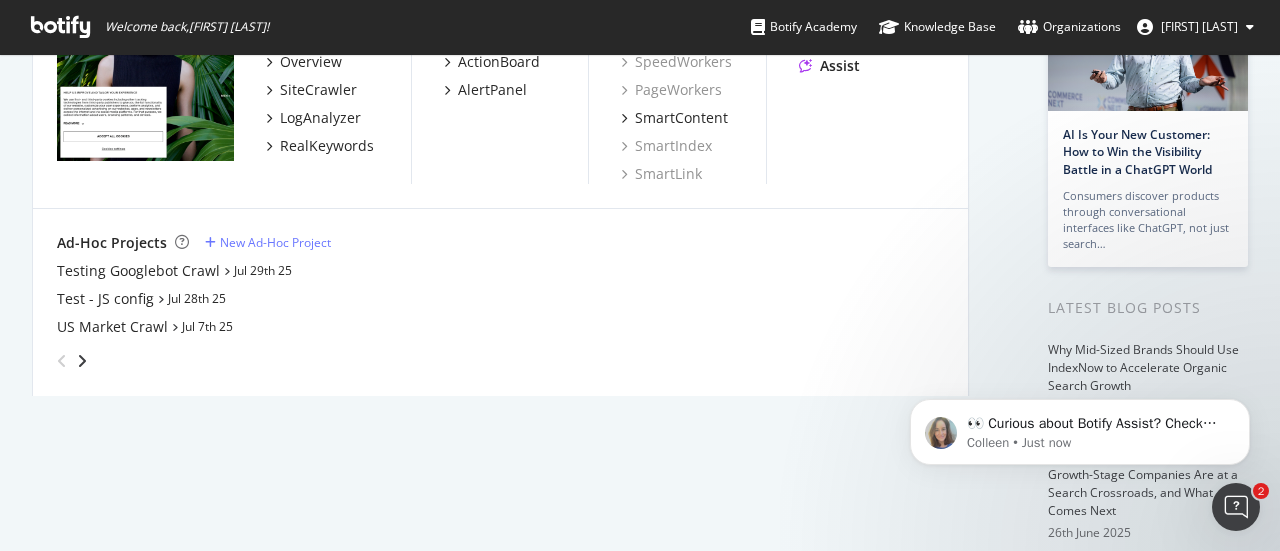 scroll, scrollTop: 0, scrollLeft: 0, axis: both 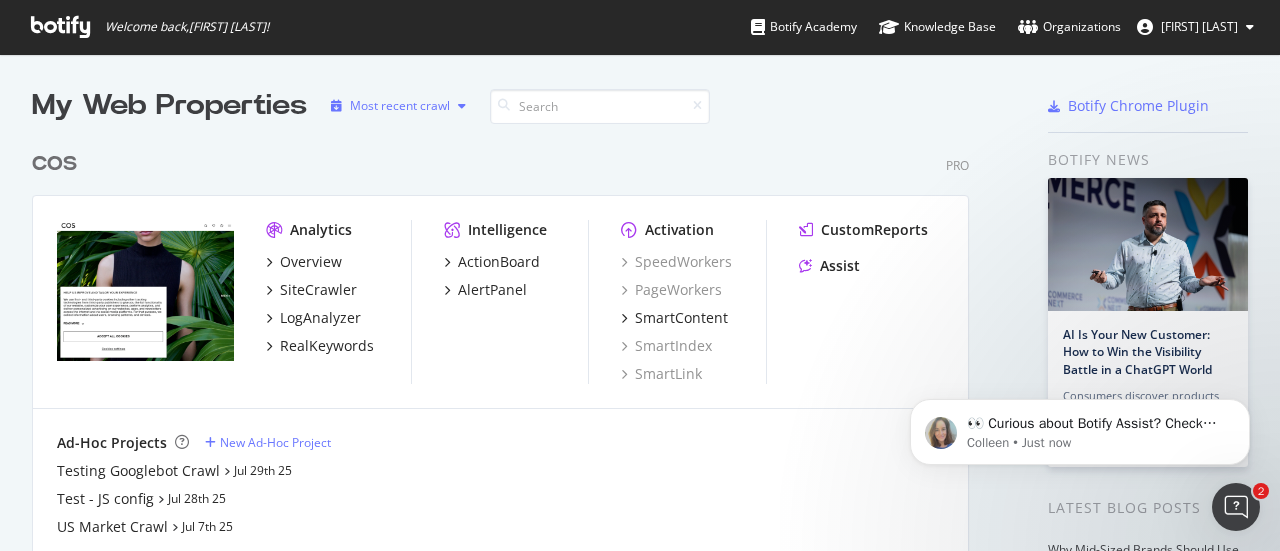 click on "Most recent crawl" at bounding box center (400, 106) 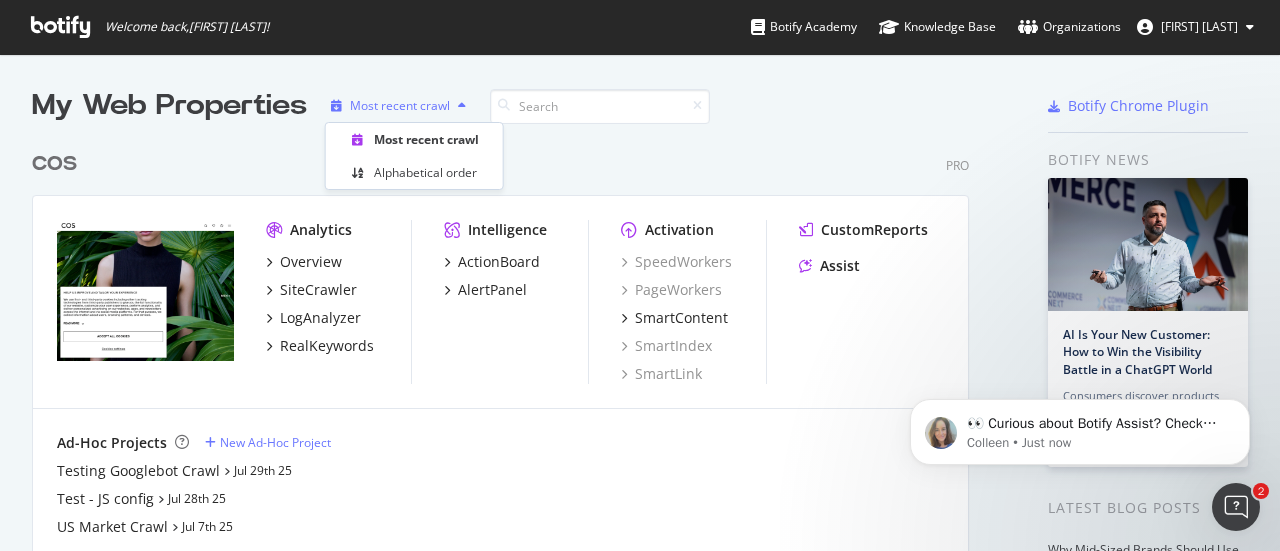 click on "Most recent crawl" at bounding box center (400, 106) 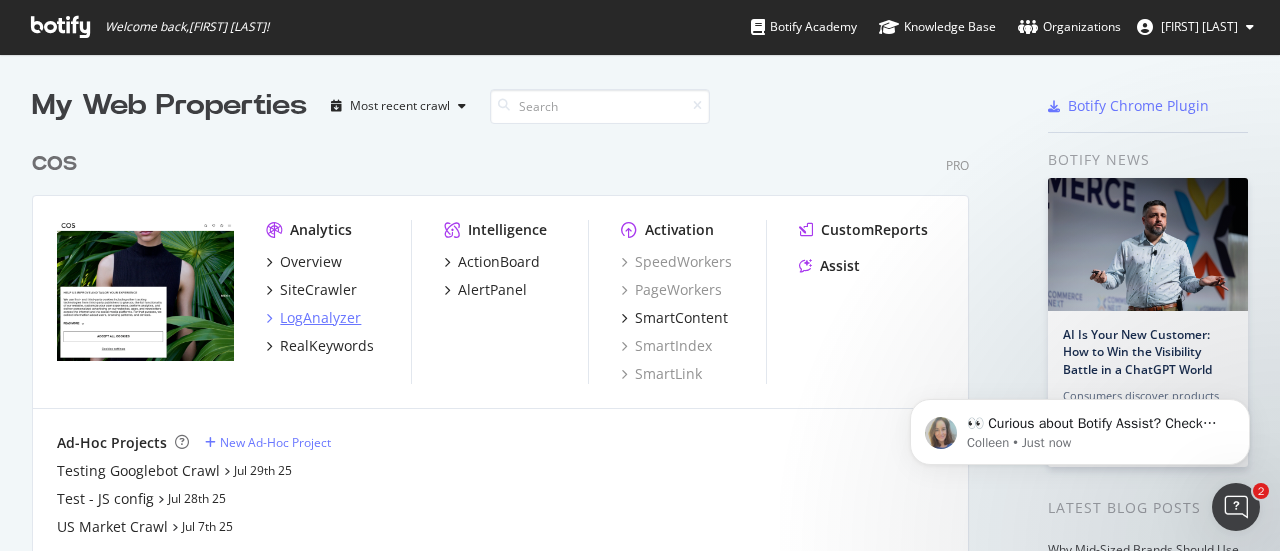click on "LogAnalyzer" at bounding box center [320, 318] 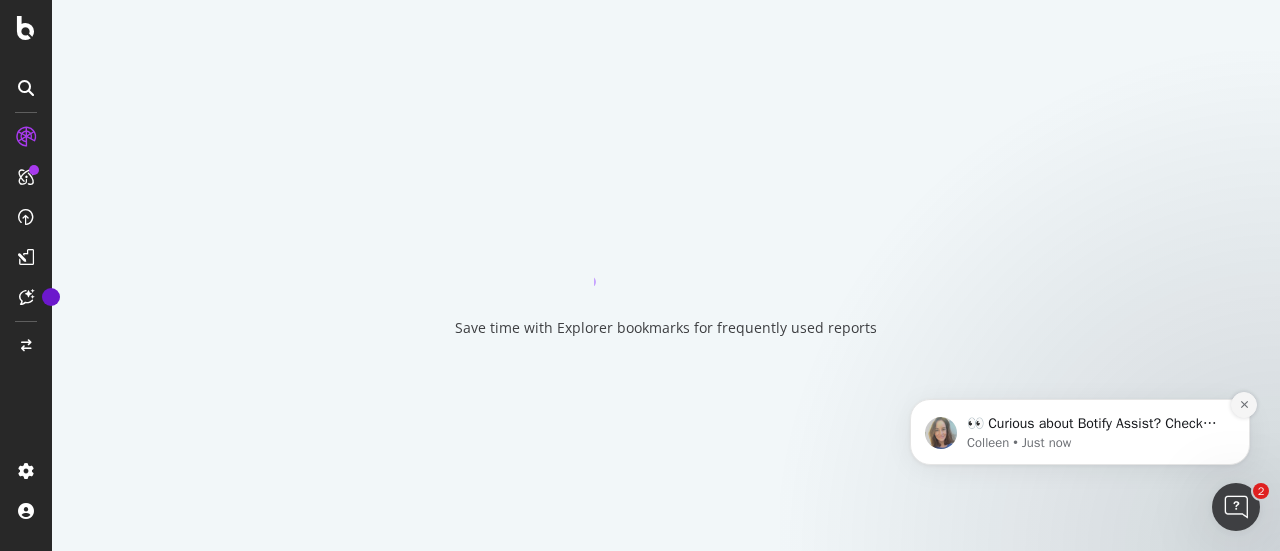 click 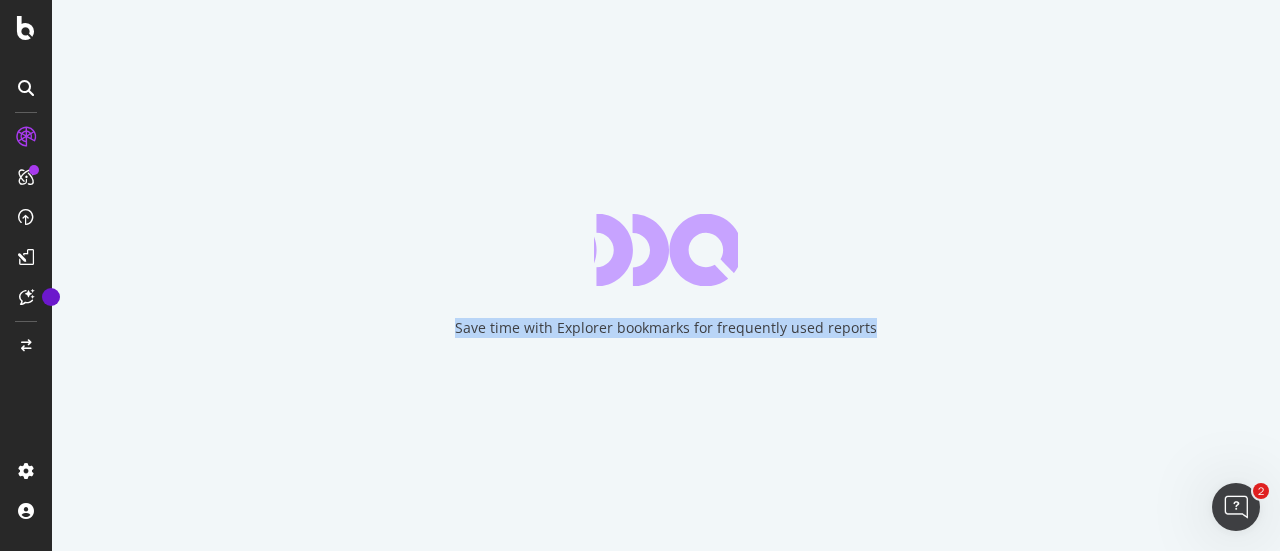 drag, startPoint x: 880, startPoint y: 327, endPoint x: 499, endPoint y: 425, distance: 393.40182 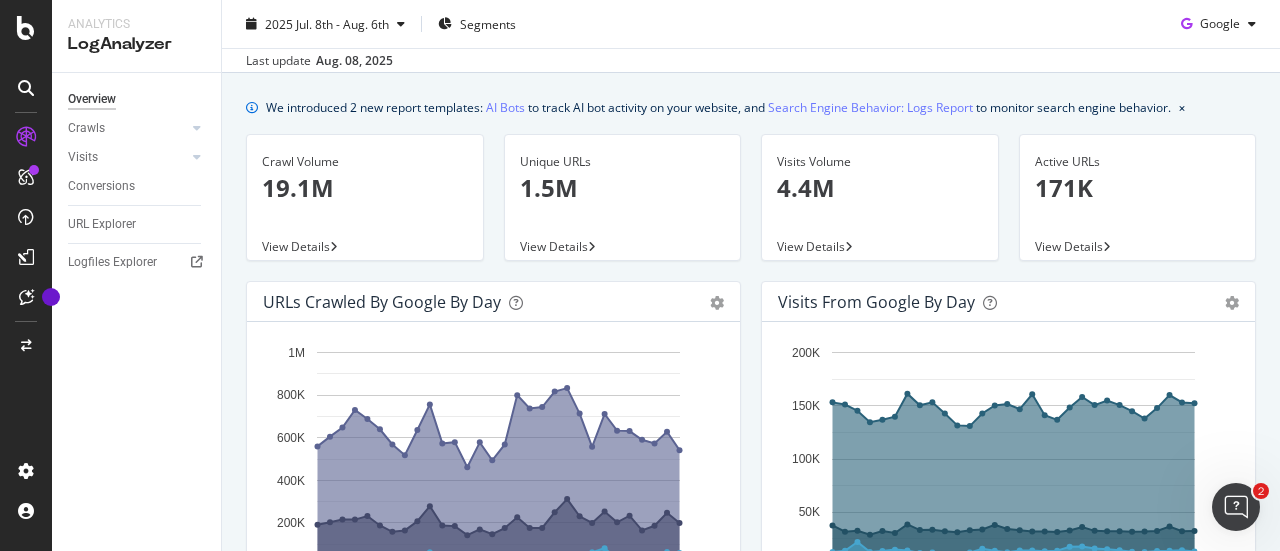 scroll, scrollTop: 0, scrollLeft: 0, axis: both 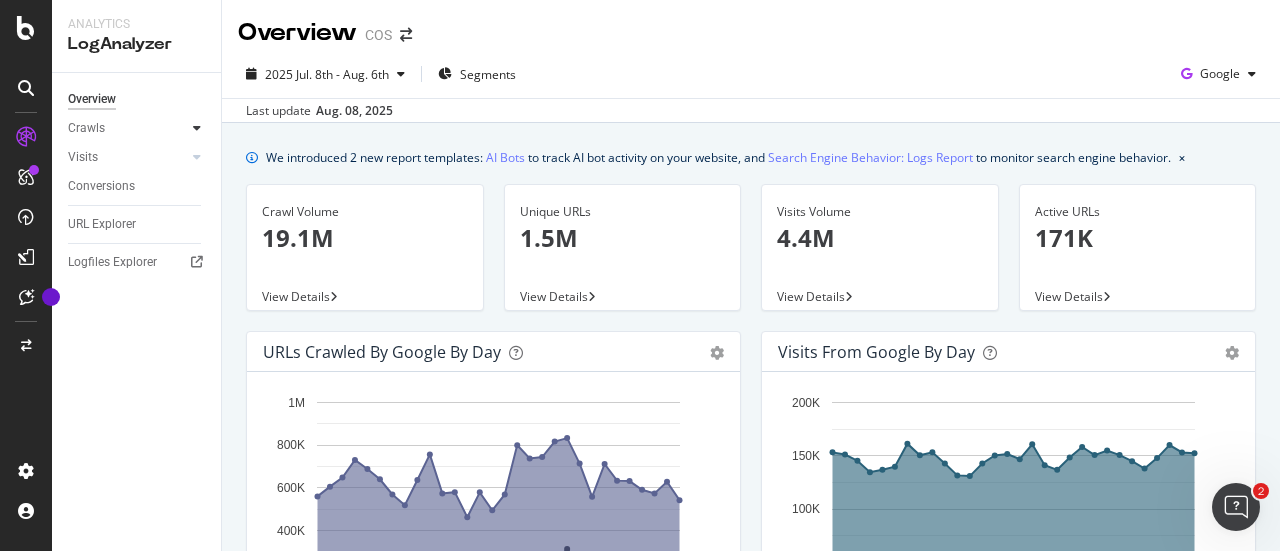 click at bounding box center (197, 128) 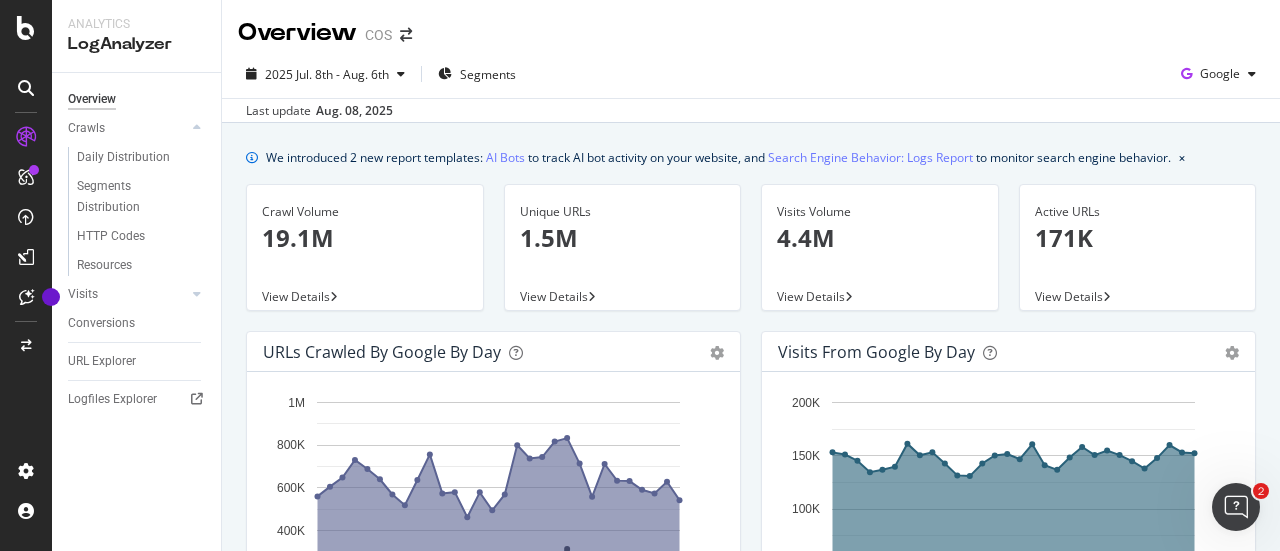 click on "Crawls" at bounding box center [144, 128] 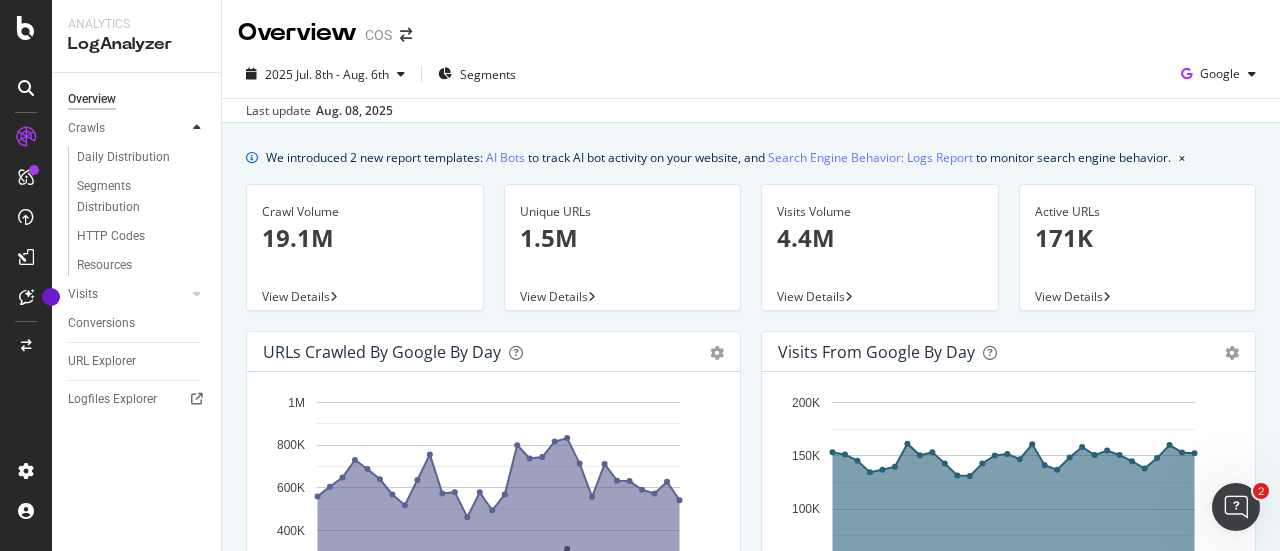 click at bounding box center [197, 128] 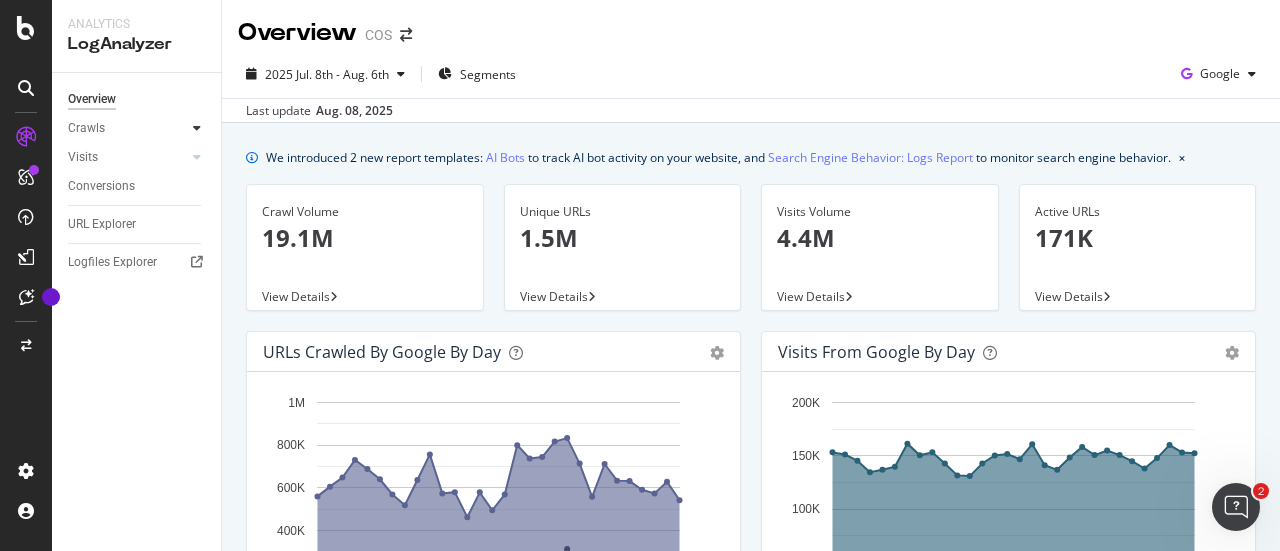 click at bounding box center (197, 128) 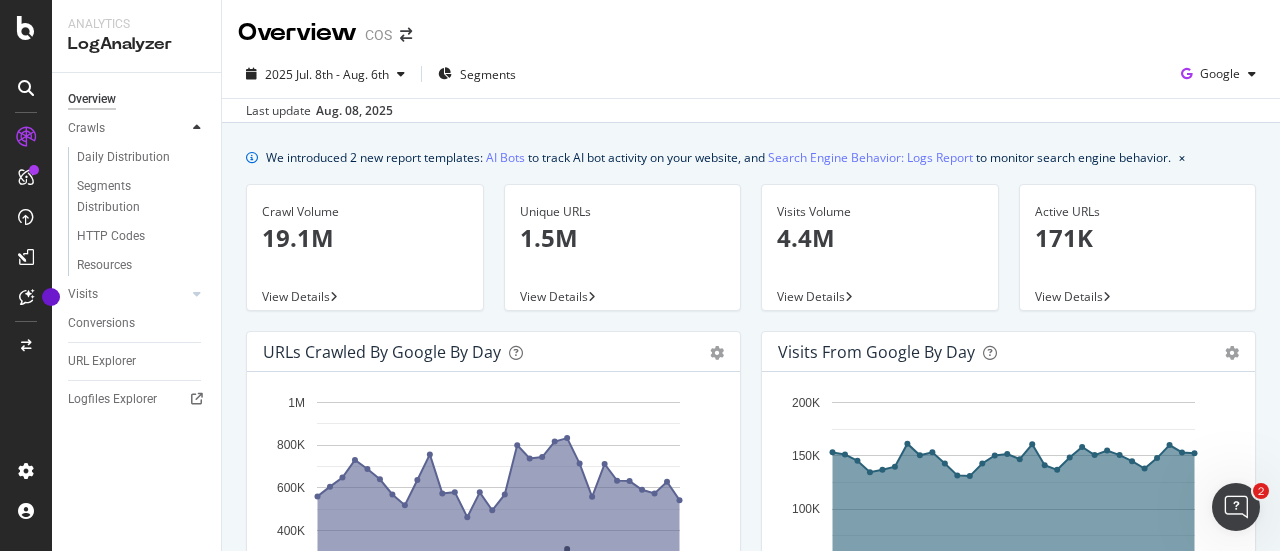 click at bounding box center [197, 128] 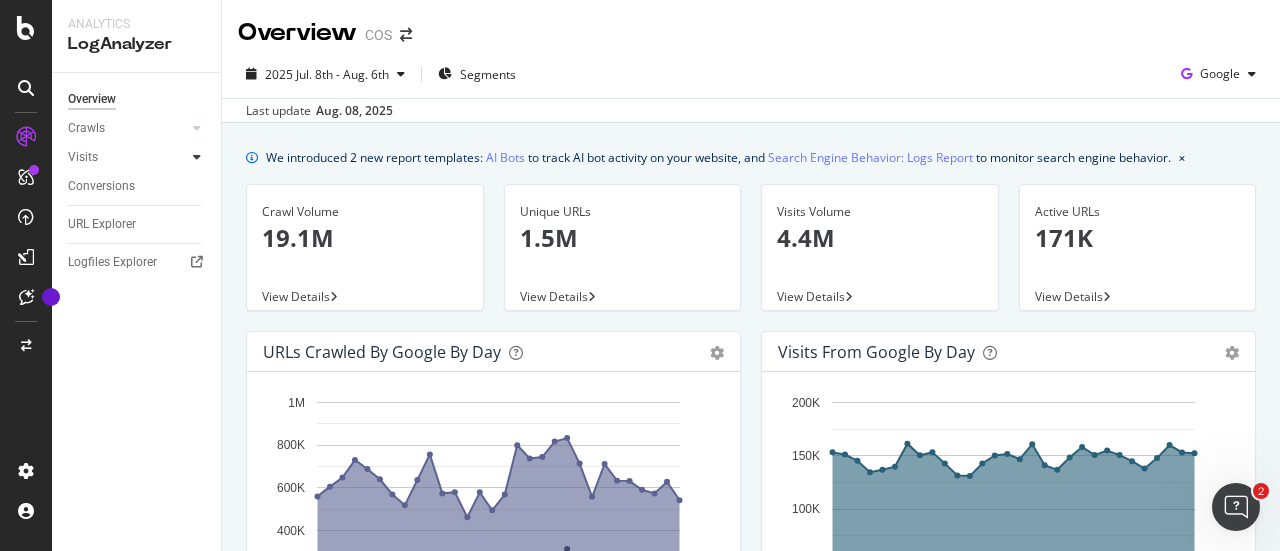 click at bounding box center (197, 157) 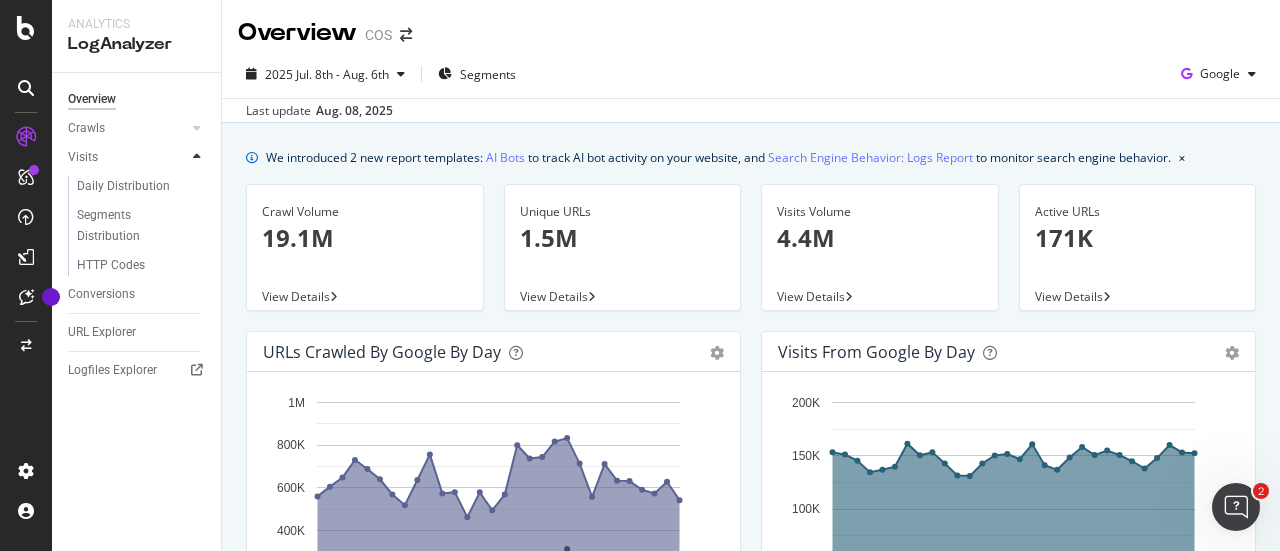 click at bounding box center (197, 157) 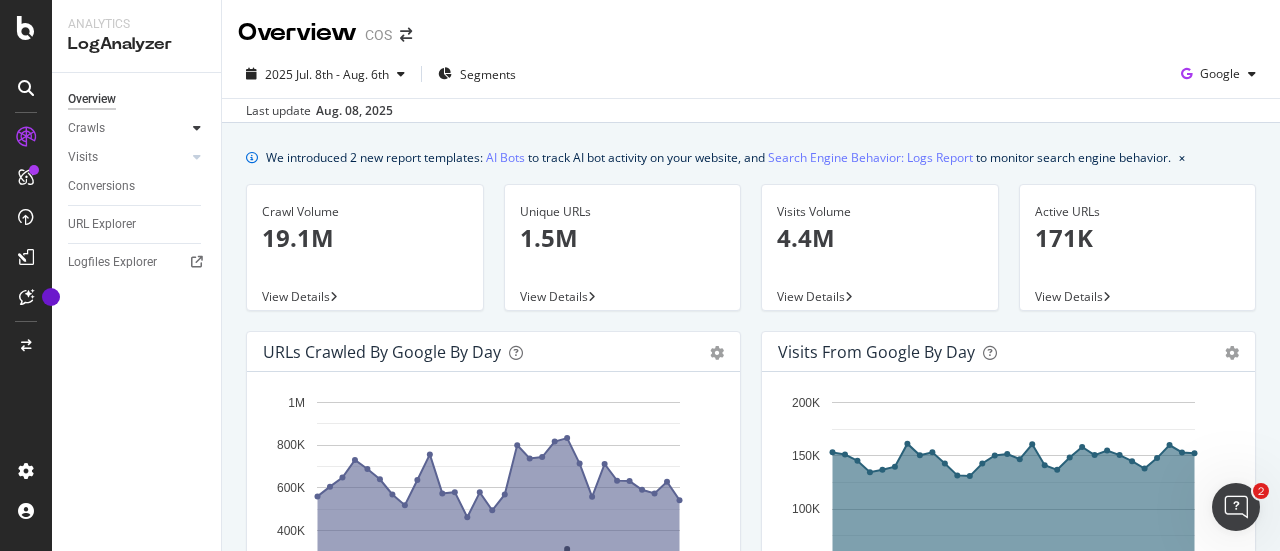 click at bounding box center [197, 128] 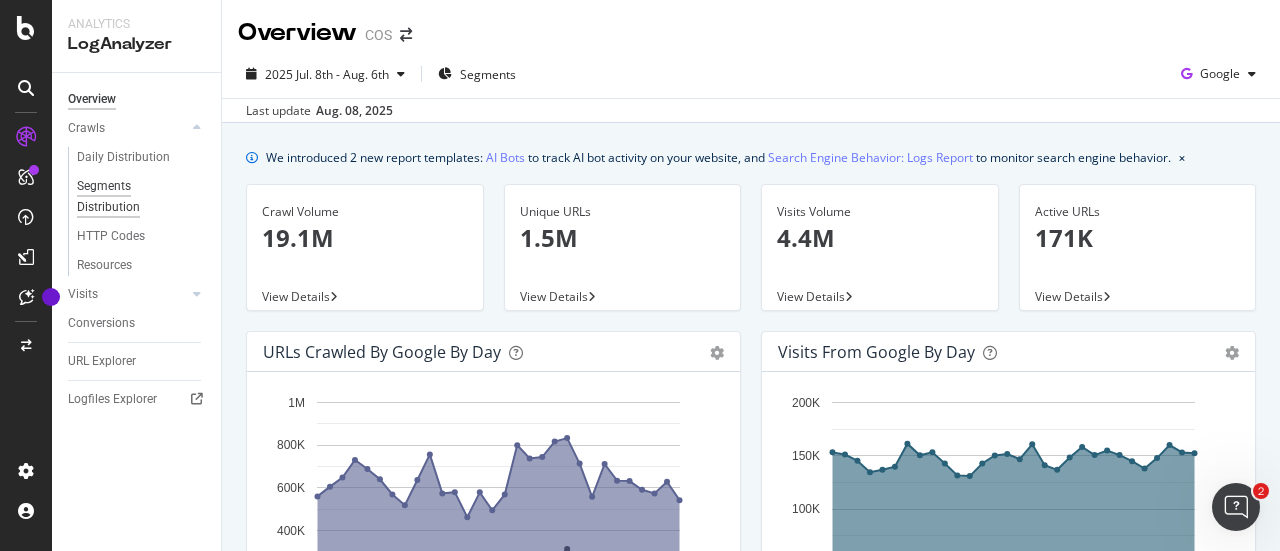 click on "Segments Distribution" at bounding box center (132, 197) 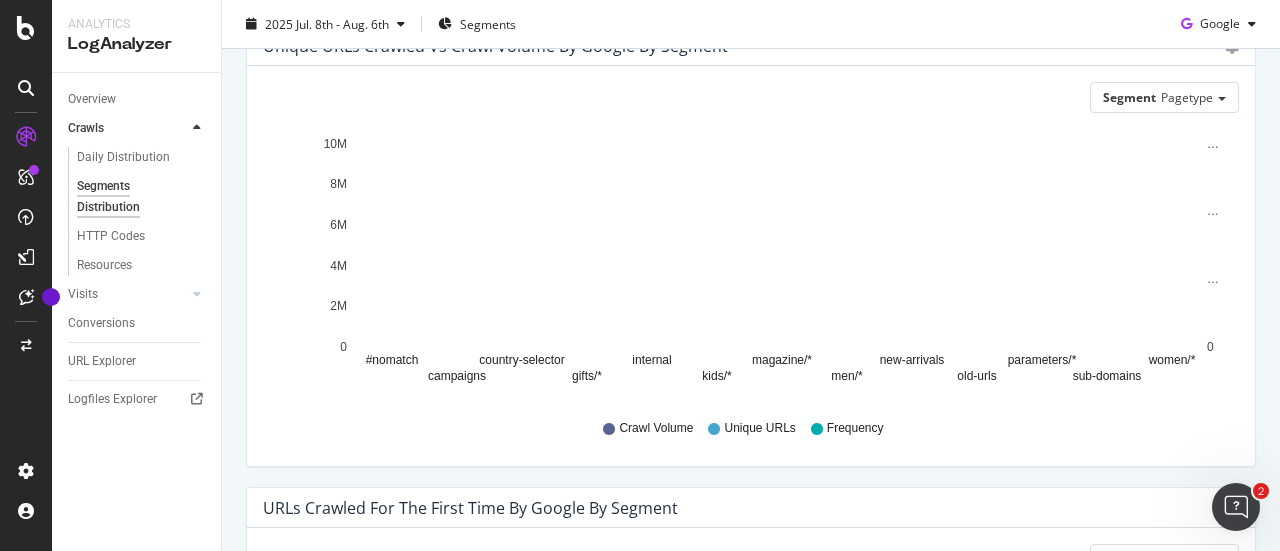 scroll, scrollTop: 0, scrollLeft: 0, axis: both 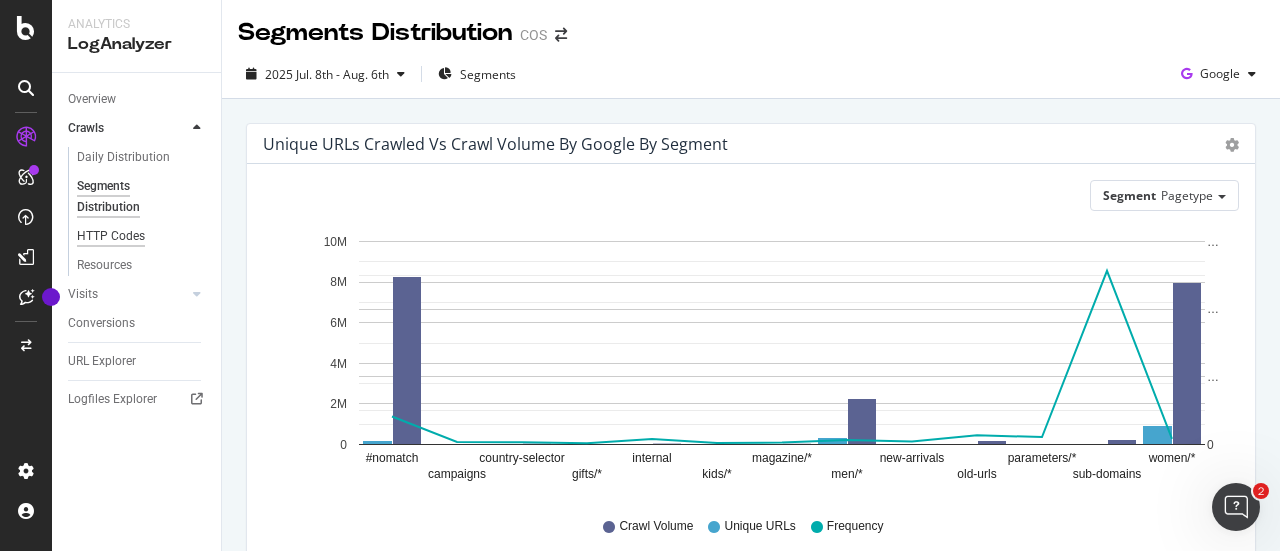 click on "HTTP Codes" at bounding box center [111, 236] 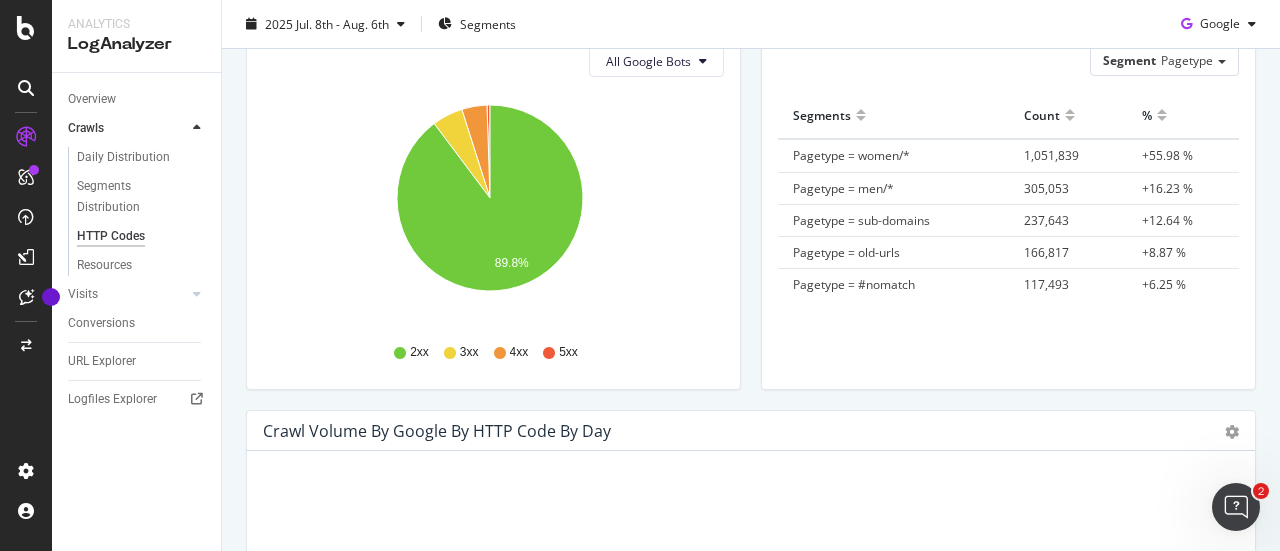 scroll, scrollTop: 300, scrollLeft: 0, axis: vertical 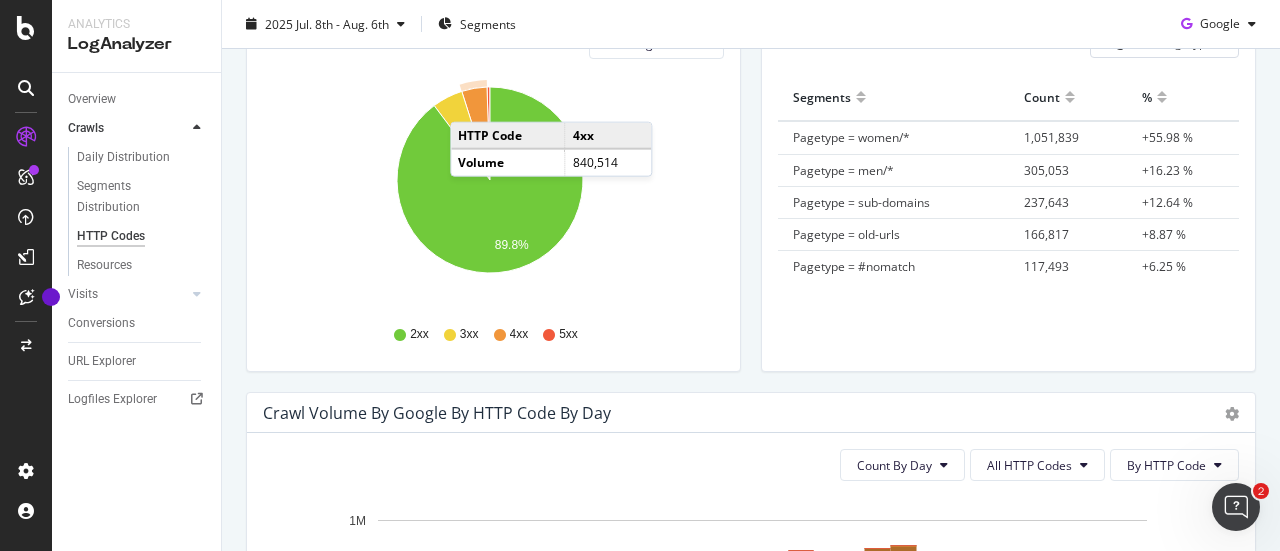 click 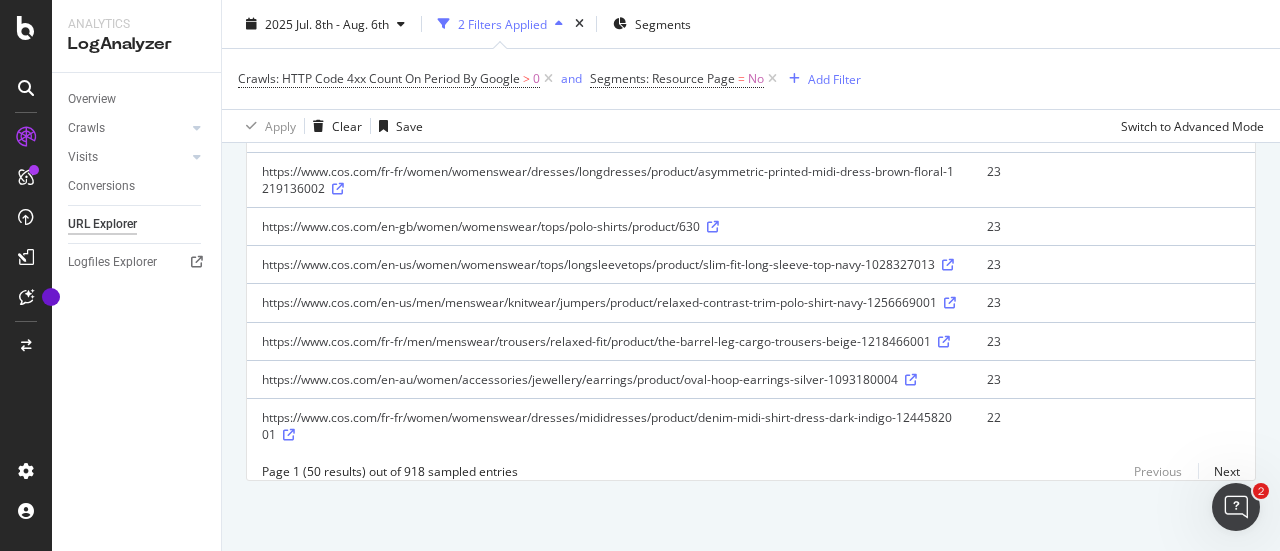 scroll, scrollTop: 2222, scrollLeft: 0, axis: vertical 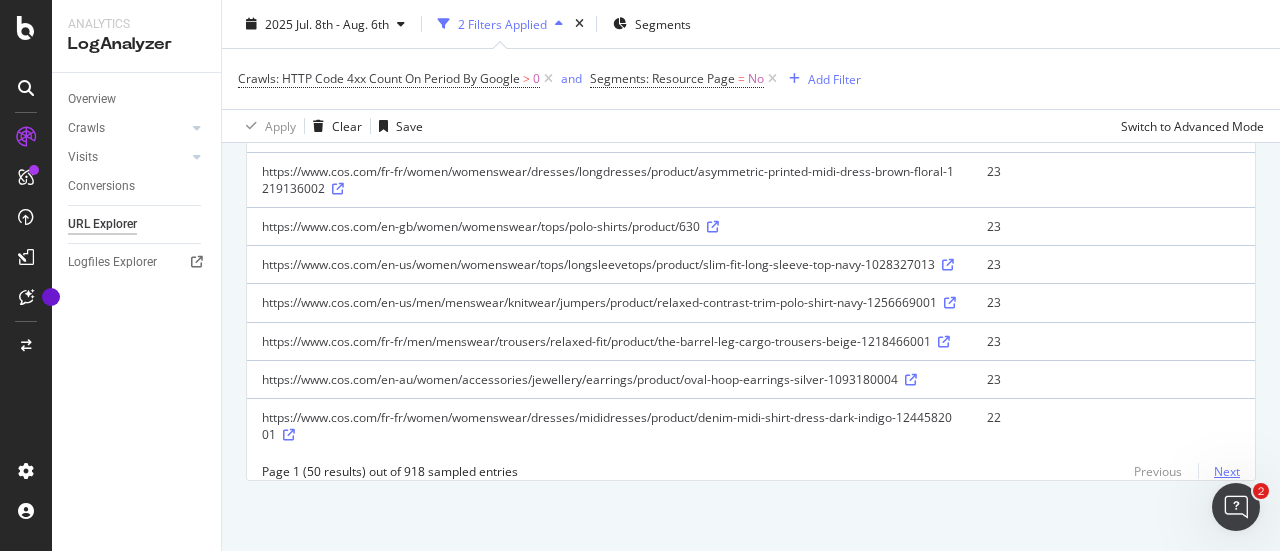 click on "Next" at bounding box center [1219, 471] 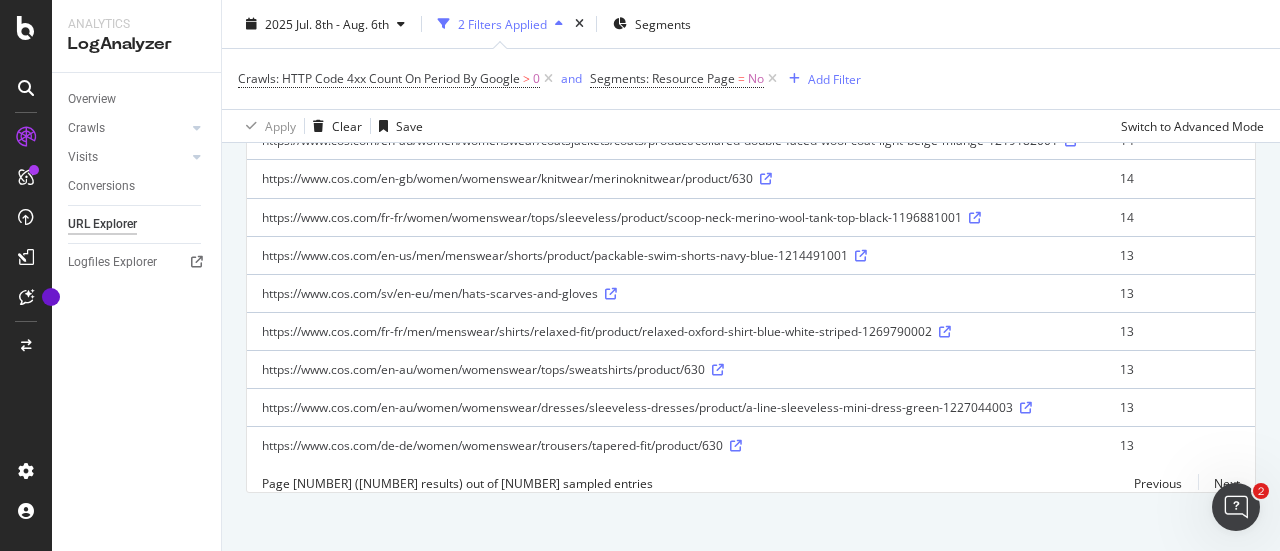 scroll, scrollTop: 1930, scrollLeft: 0, axis: vertical 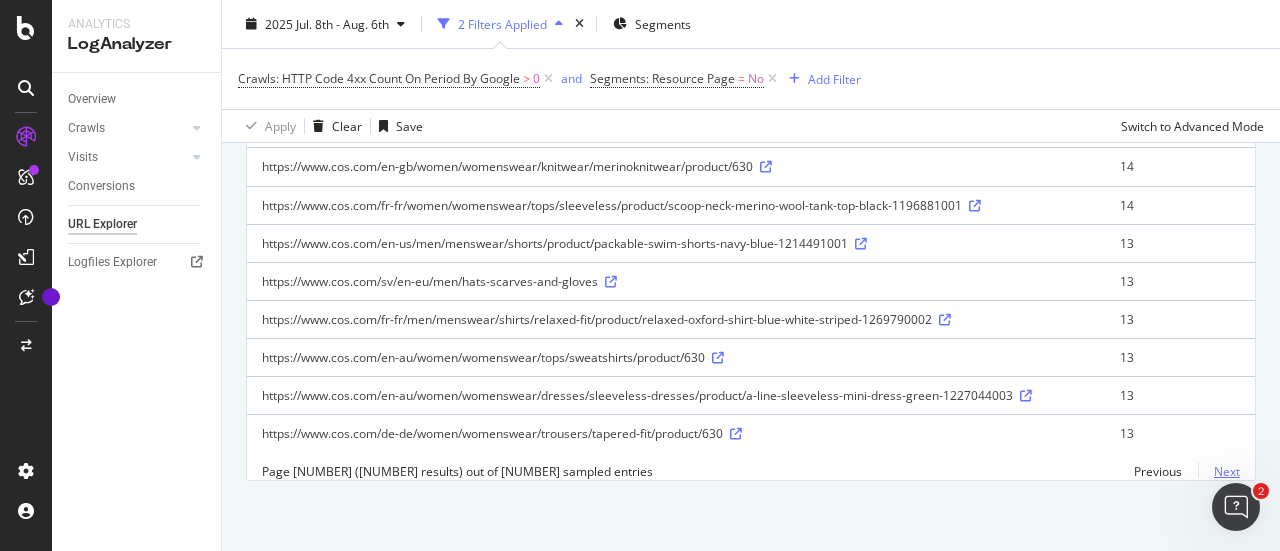 click on "Next" at bounding box center [1219, 471] 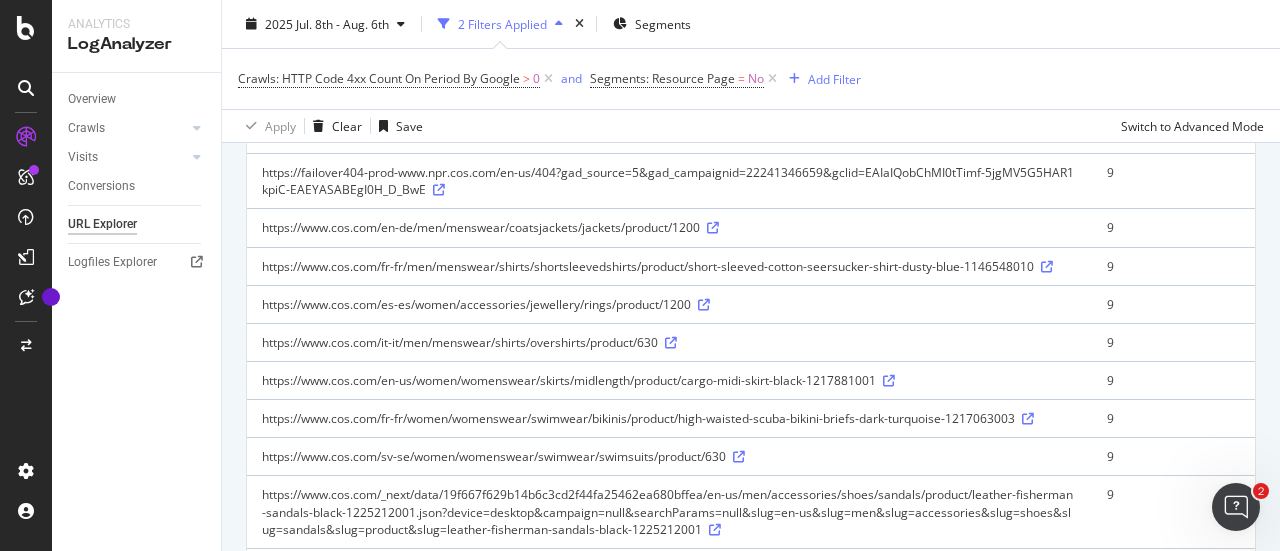 scroll, scrollTop: 1264, scrollLeft: 0, axis: vertical 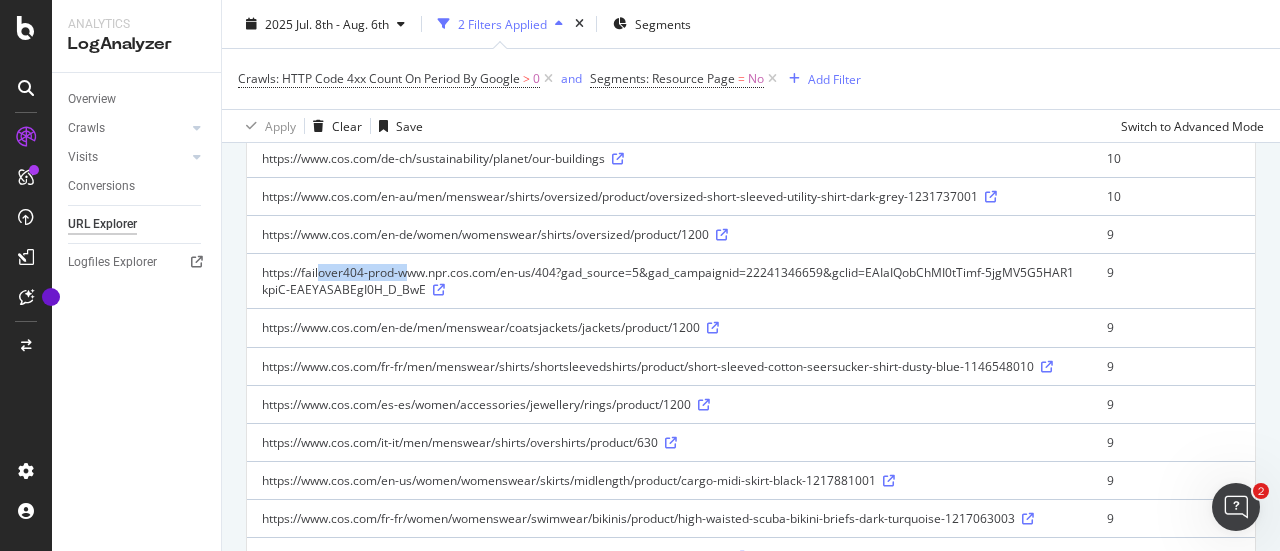 drag, startPoint x: 356, startPoint y: 277, endPoint x: 298, endPoint y: 273, distance: 58.137768 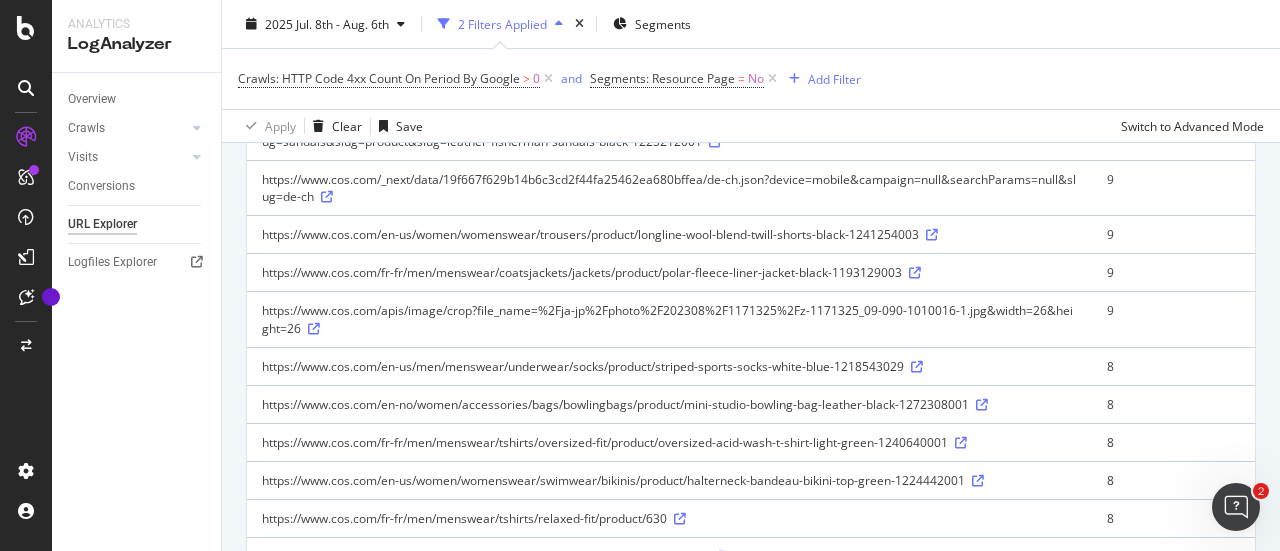 scroll, scrollTop: 1965, scrollLeft: 0, axis: vertical 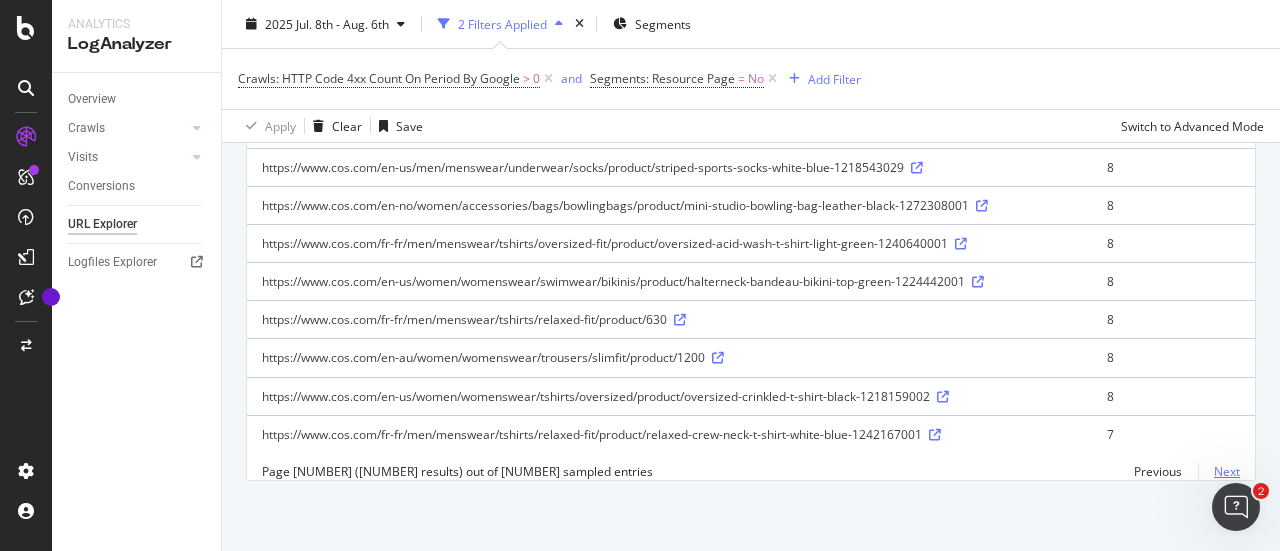 click on "Next" at bounding box center (1219, 471) 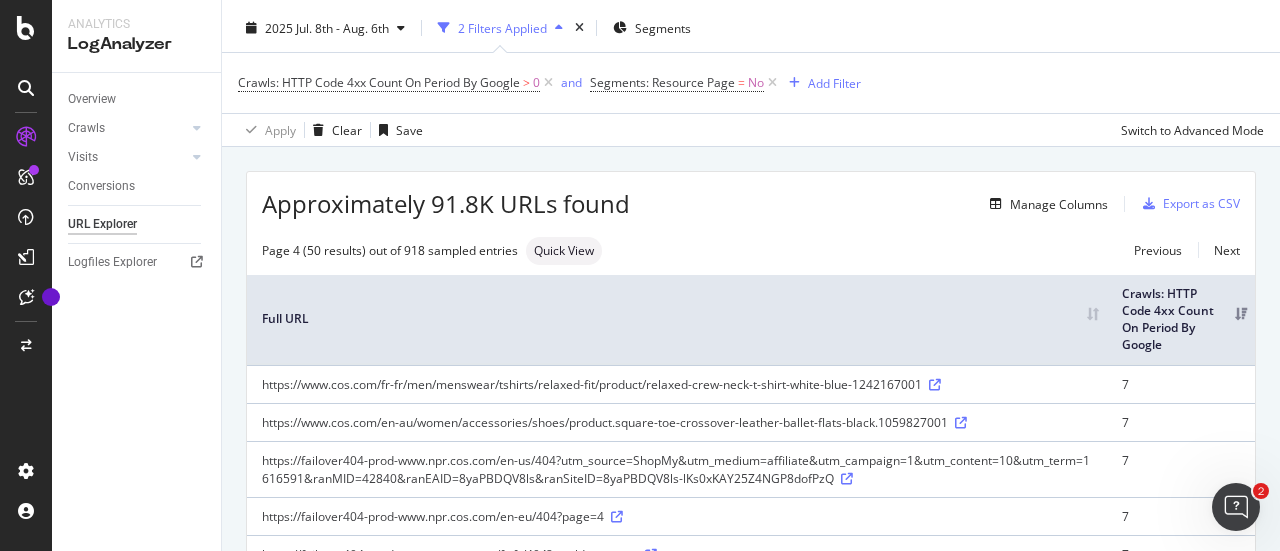 scroll, scrollTop: 2102, scrollLeft: 0, axis: vertical 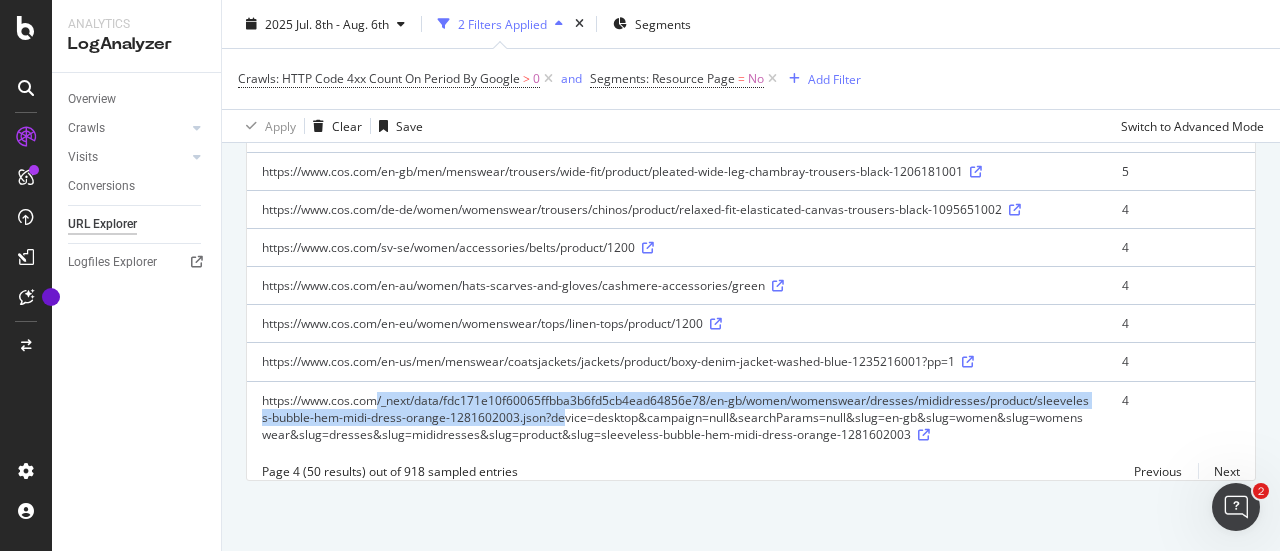 drag, startPoint x: 344, startPoint y: 376, endPoint x: 543, endPoint y: 410, distance: 201.88364 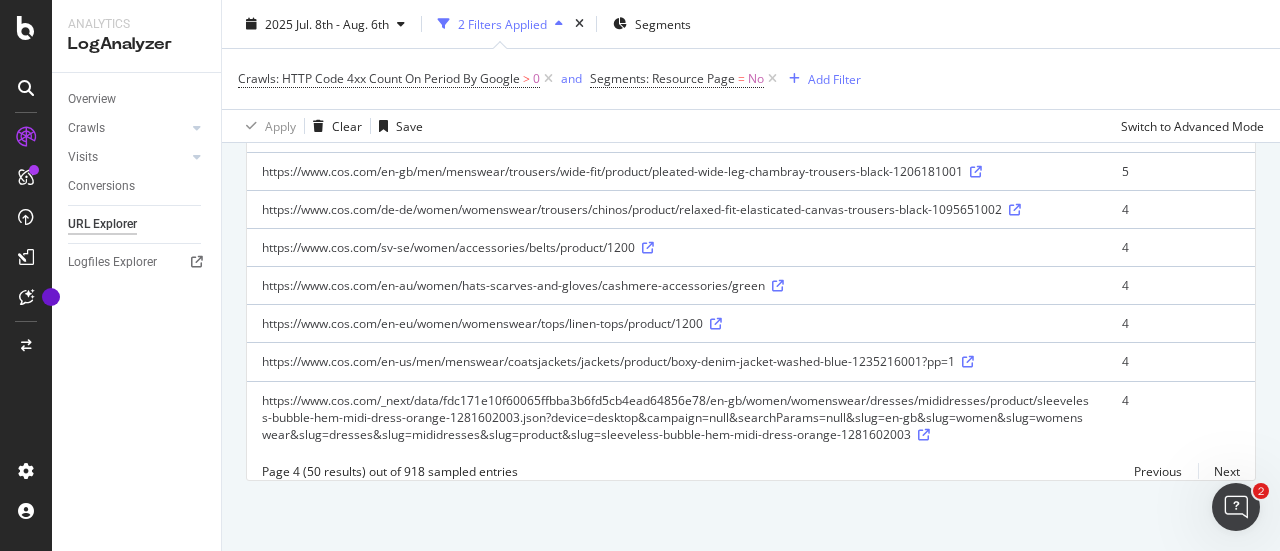 click on "https://www.cos.com/_next/data/fdc171e10f60065ffbba3b6fd5cb4ead64856e78/en-gb/women/womenswear/dresses/mididresses/product/sleeveless-bubble-hem-midi-dress-orange-1281602003.json?device=desktop&campaign=null&searchParams=null&slug=en-gb&slug=women&slug=womenswear&slug=dresses&slug=mididresses&slug=product&slug=sleeveless-bubble-hem-midi-dress-orange-1281602003" at bounding box center (677, 417) 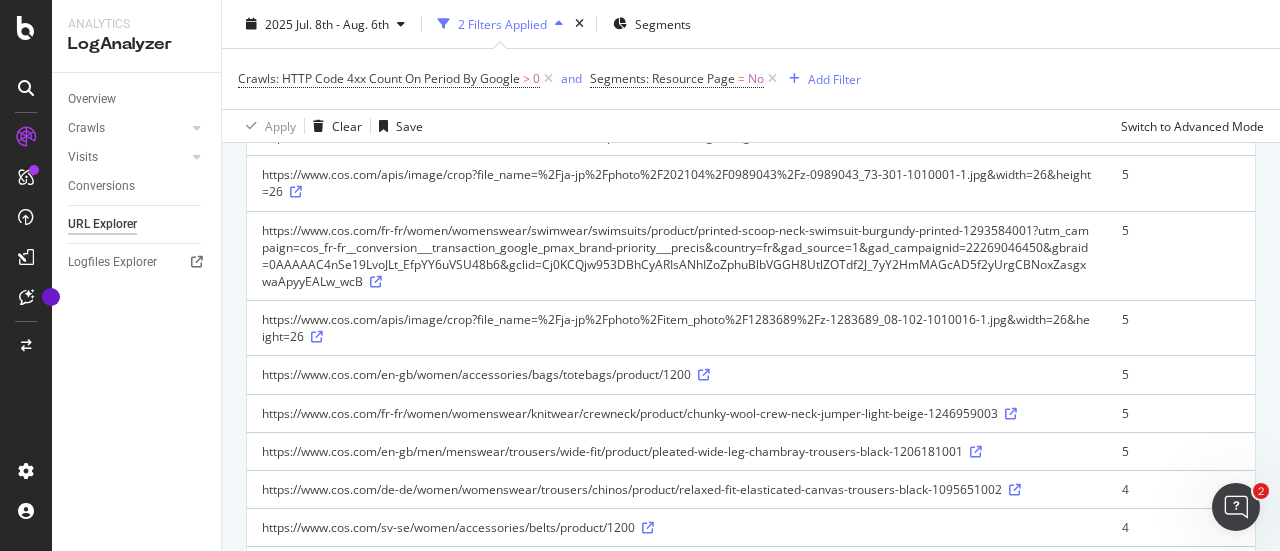scroll, scrollTop: 1702, scrollLeft: 0, axis: vertical 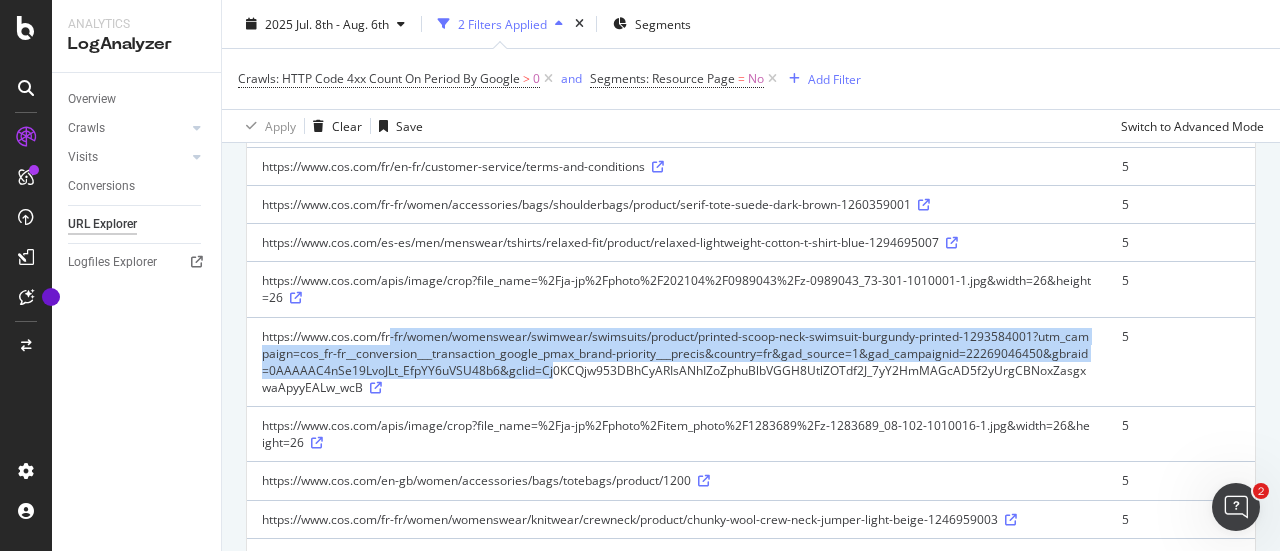 drag, startPoint x: 417, startPoint y: 351, endPoint x: 556, endPoint y: 378, distance: 141.59802 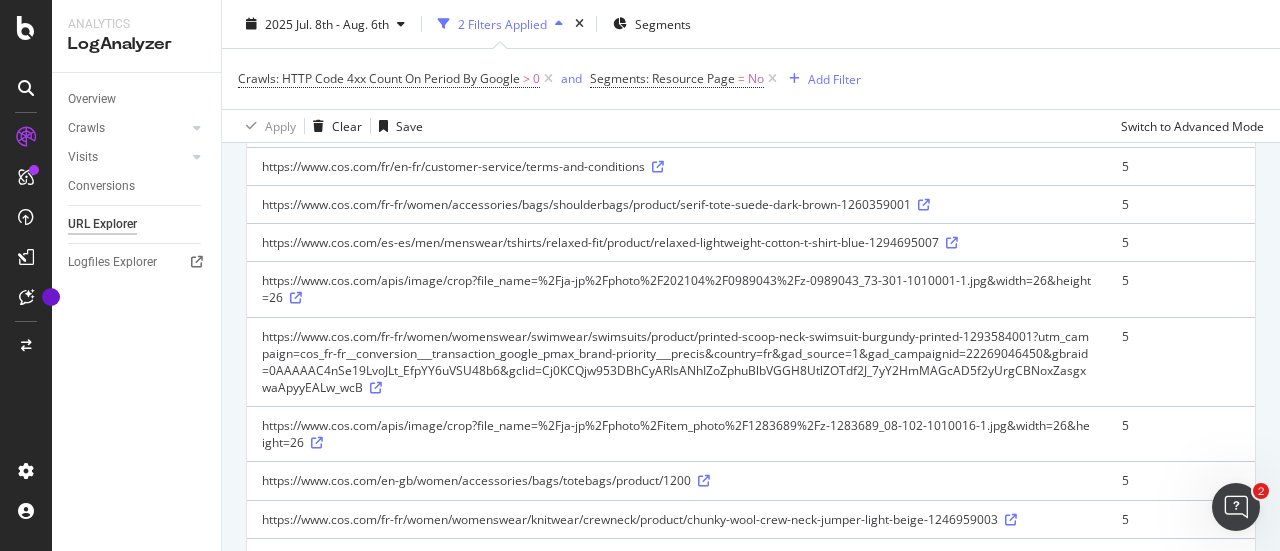 click on "https://www.cos.com/fr-fr/women/womenswear/swimwear/swimsuits/product/printed-scoop-neck-swimsuit-burgundy-printed-1293584001?utm_campaign=cos_fr-fr__conversion___transaction_google_pmax_brand-priority___precis&country=fr&gad_source=1&gad_campaignid=22269046450&gbraid=0AAAAAC4nSe19LvoJLt_EfpYY6uVSU48b6&gclid=Cj0KCQjw953DBhCyARIsANhIZoZphuBlbVGGH8UtlZOTdf2J_7yY2HmMAGcAD5f2yUrgCBNoxZasgxwaApyyEALw_wcB" at bounding box center [677, 362] 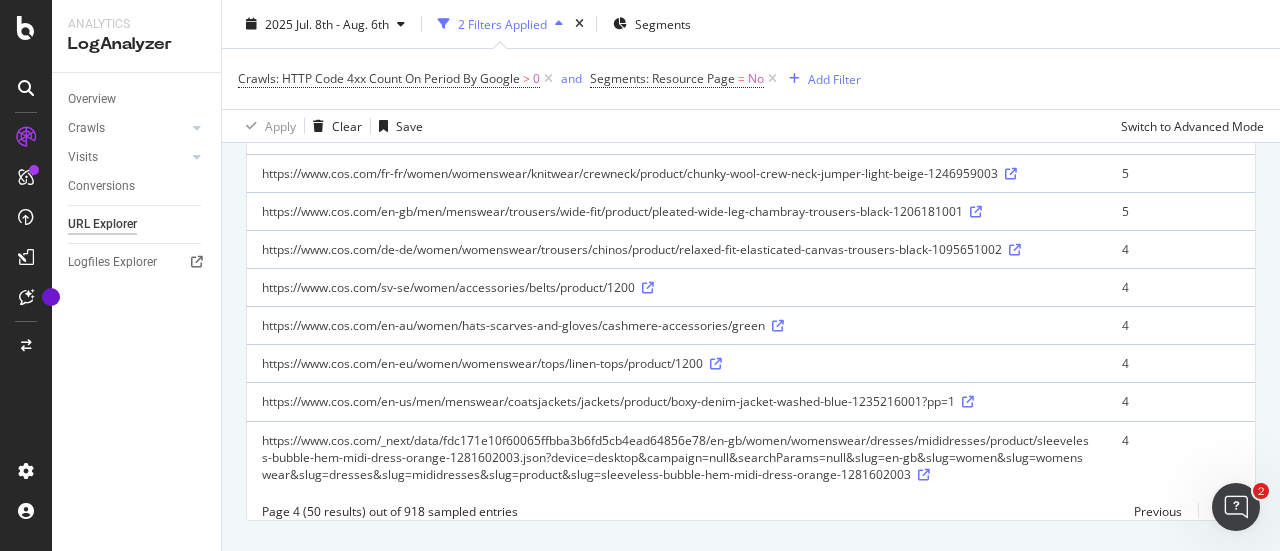 scroll, scrollTop: 2102, scrollLeft: 0, axis: vertical 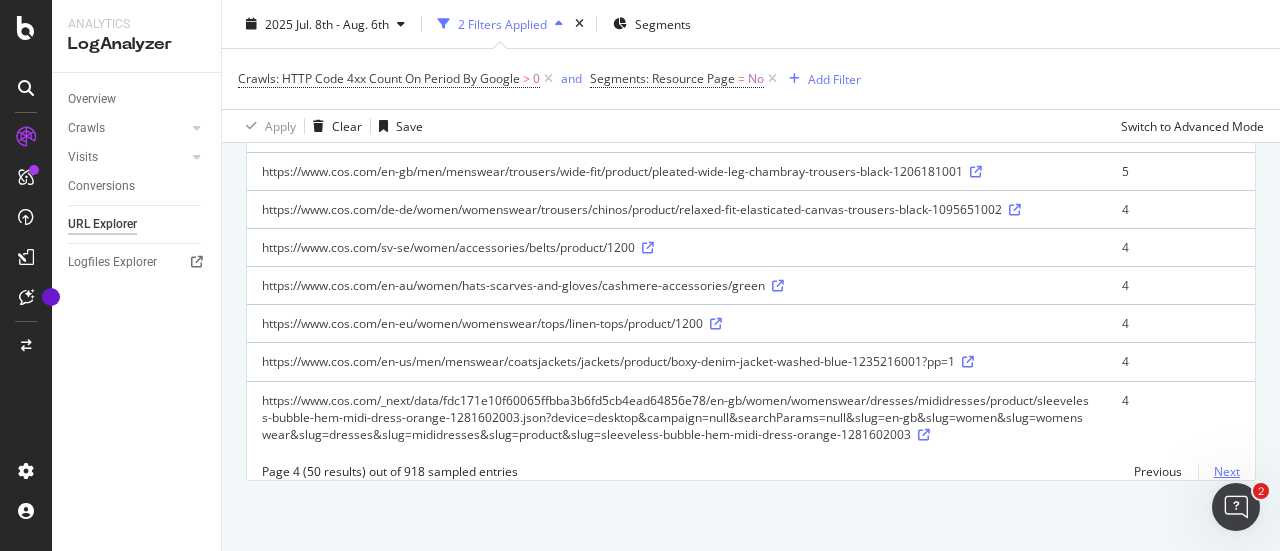 click on "Next" at bounding box center [1219, 471] 